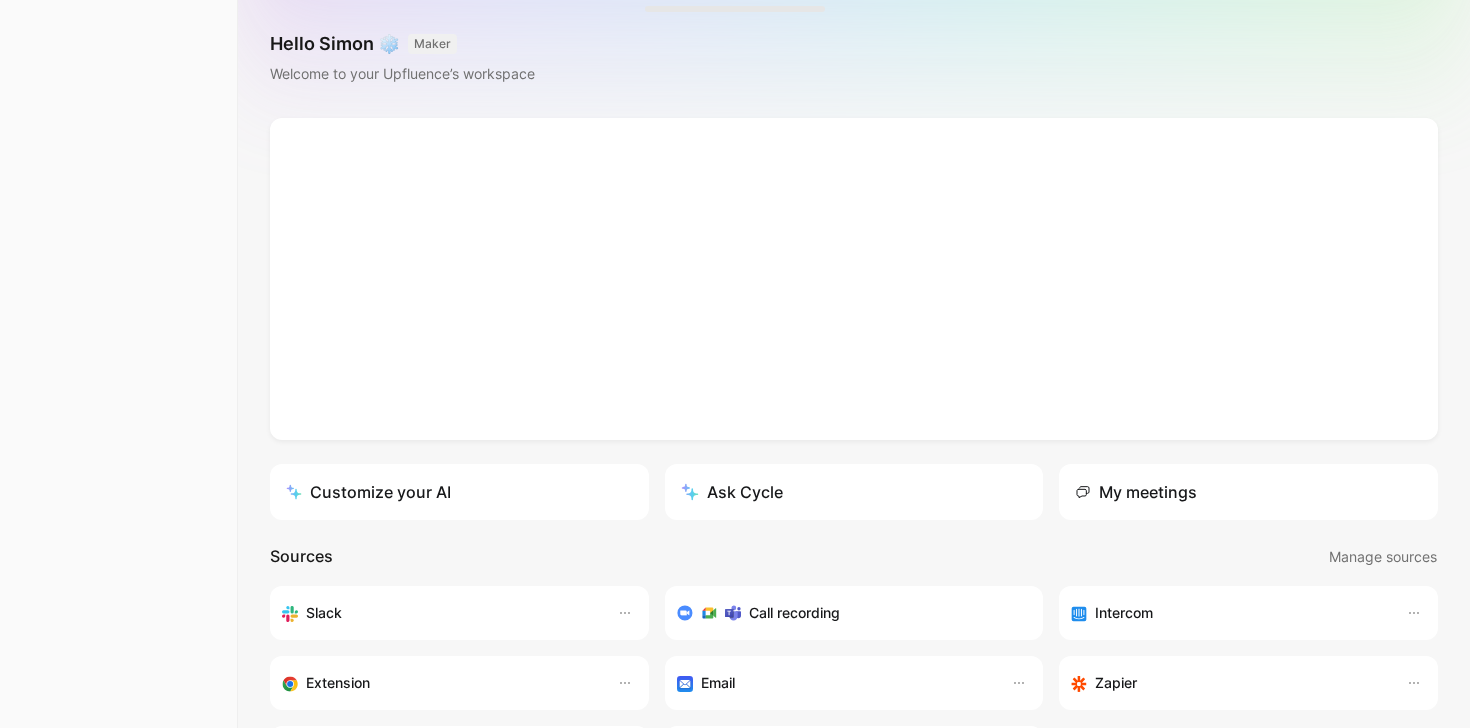 scroll, scrollTop: 0, scrollLeft: 0, axis: both 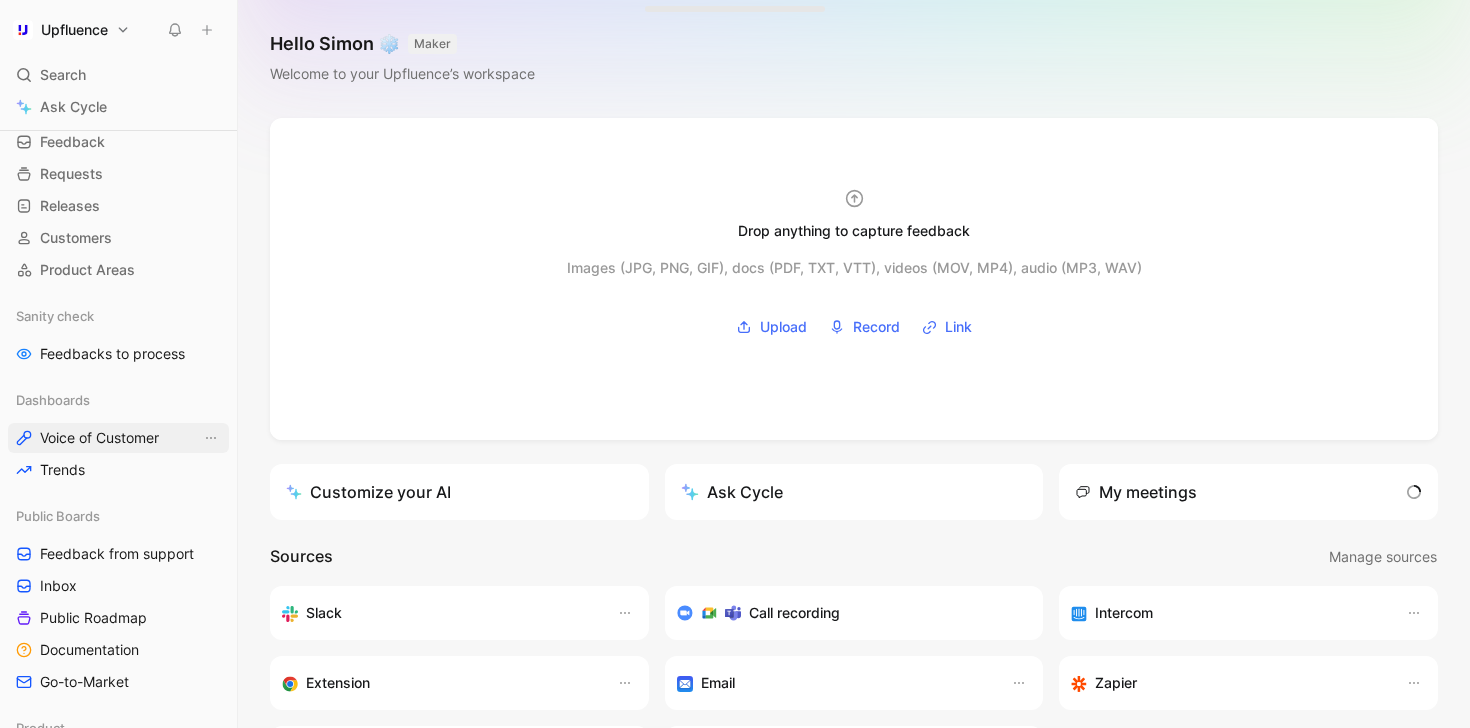 click on "Voice of Customer" at bounding box center (99, 438) 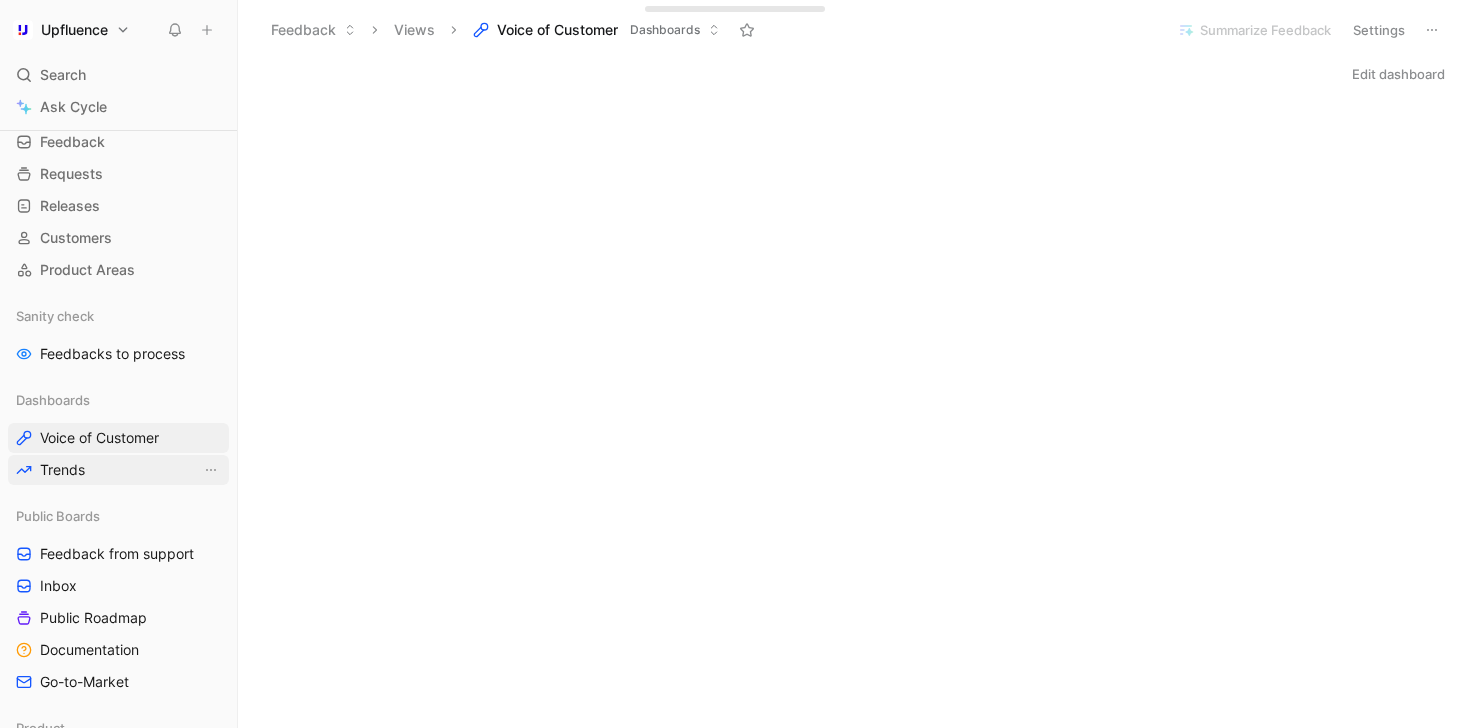 click on "Trends" at bounding box center (118, 470) 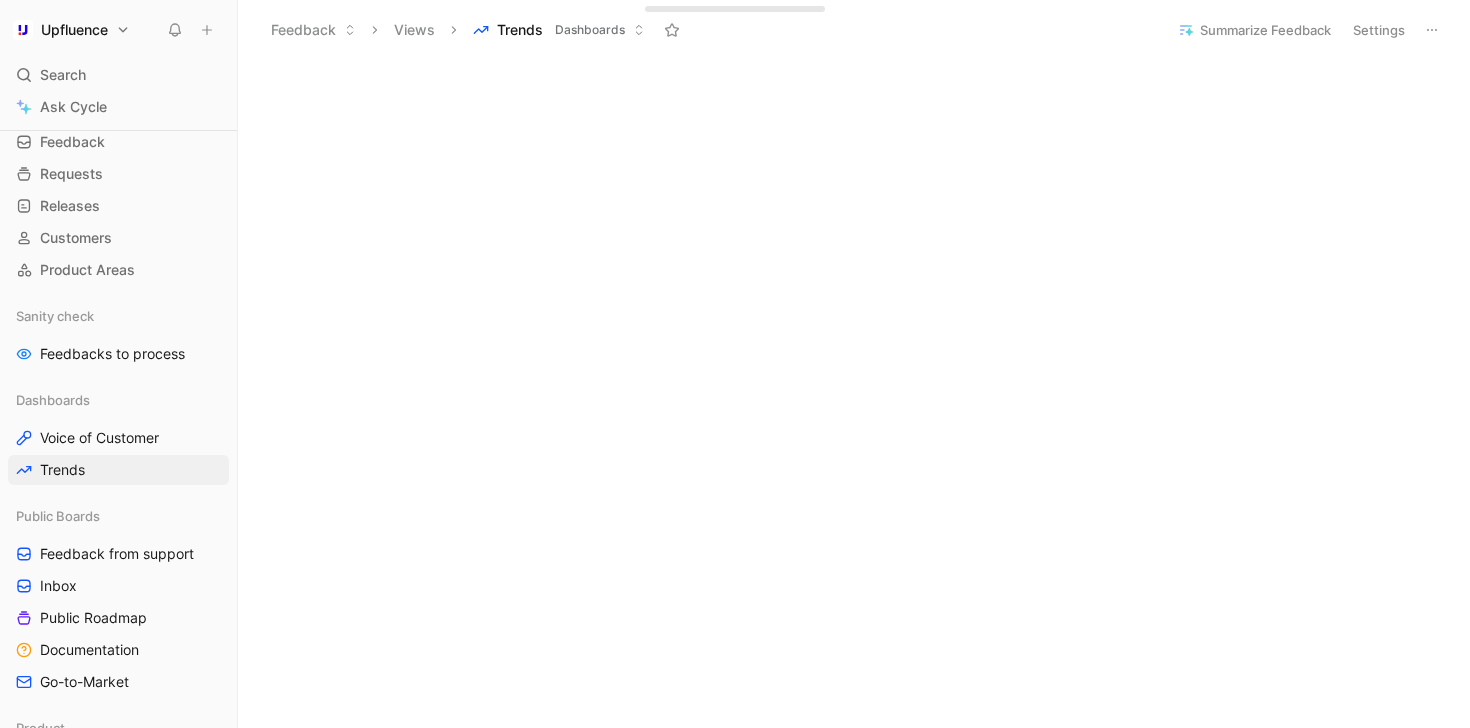 scroll, scrollTop: 0, scrollLeft: 0, axis: both 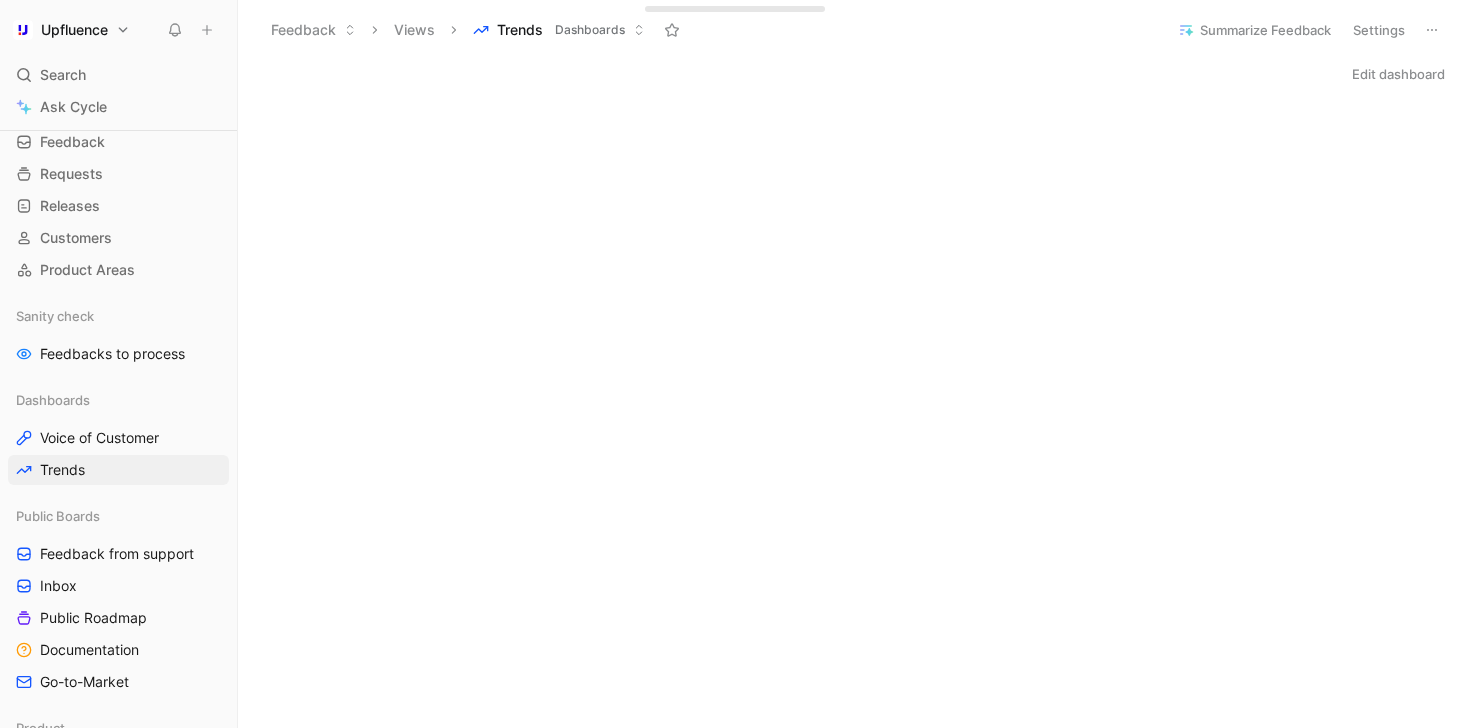 click on "Edit dashboard" at bounding box center (1398, 74) 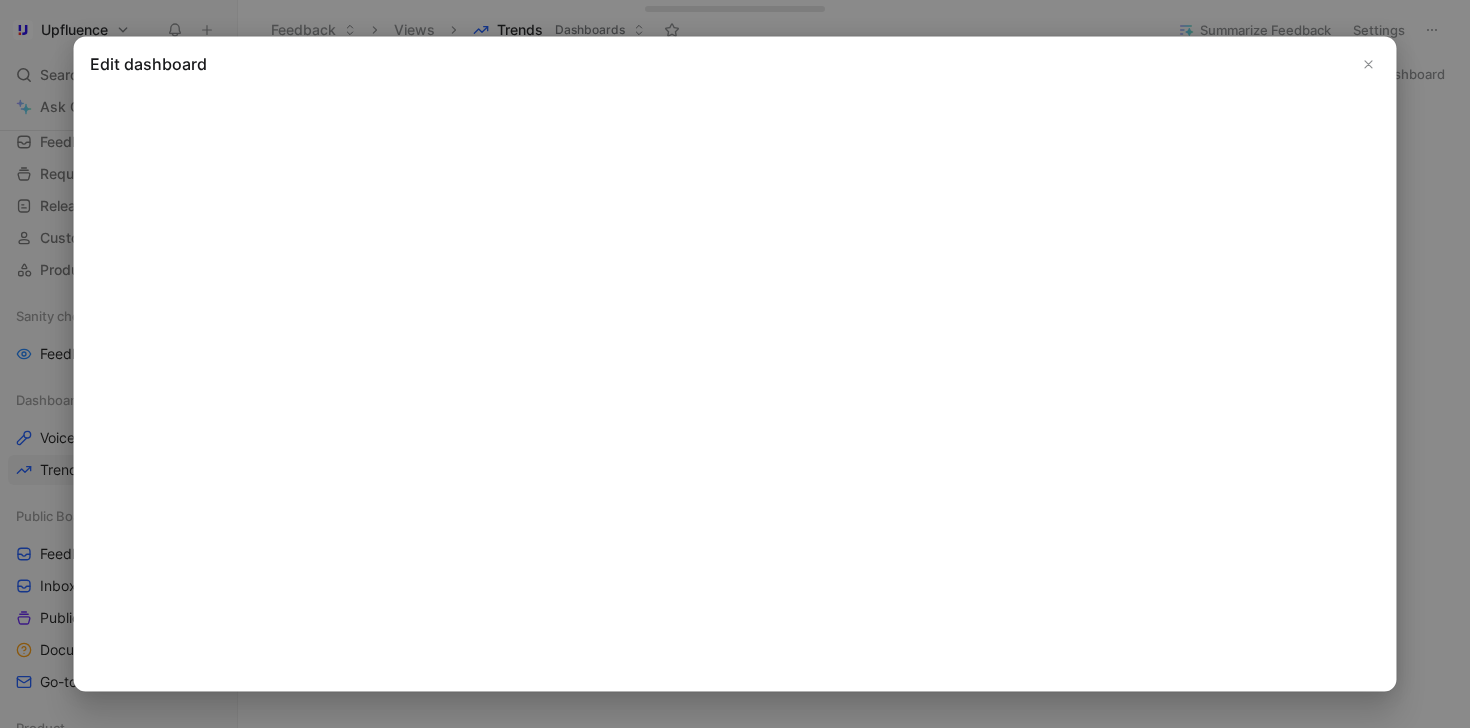 click at bounding box center (1369, 64) 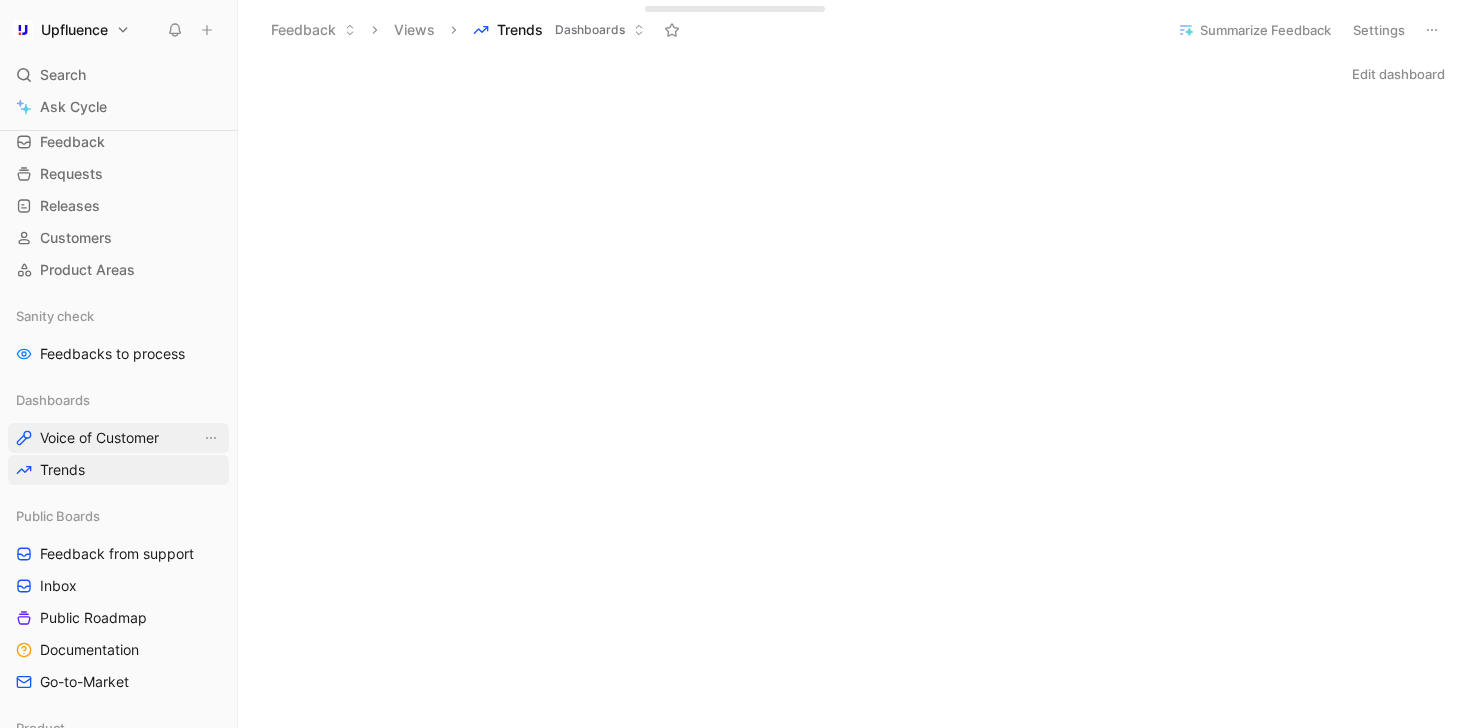 click on "Voice of Customer" at bounding box center [99, 438] 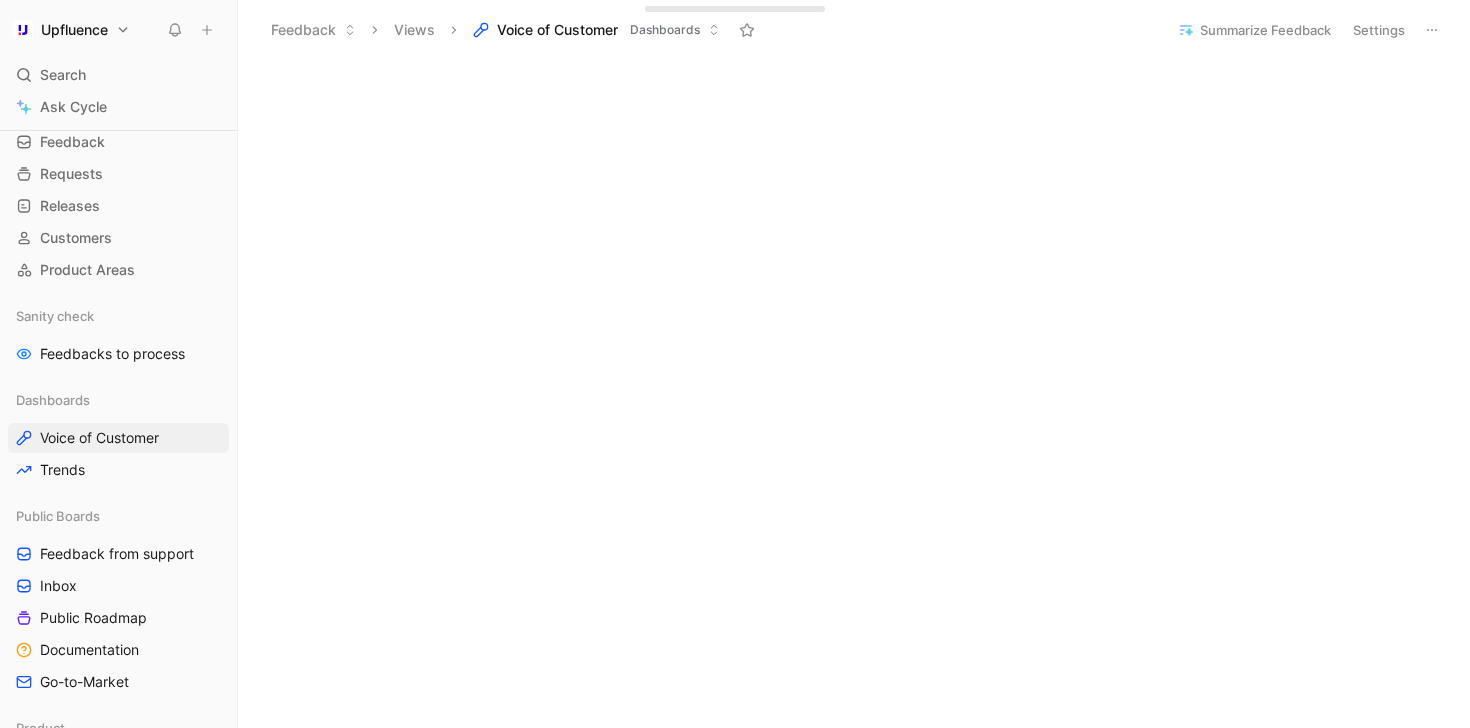 scroll, scrollTop: 945, scrollLeft: 0, axis: vertical 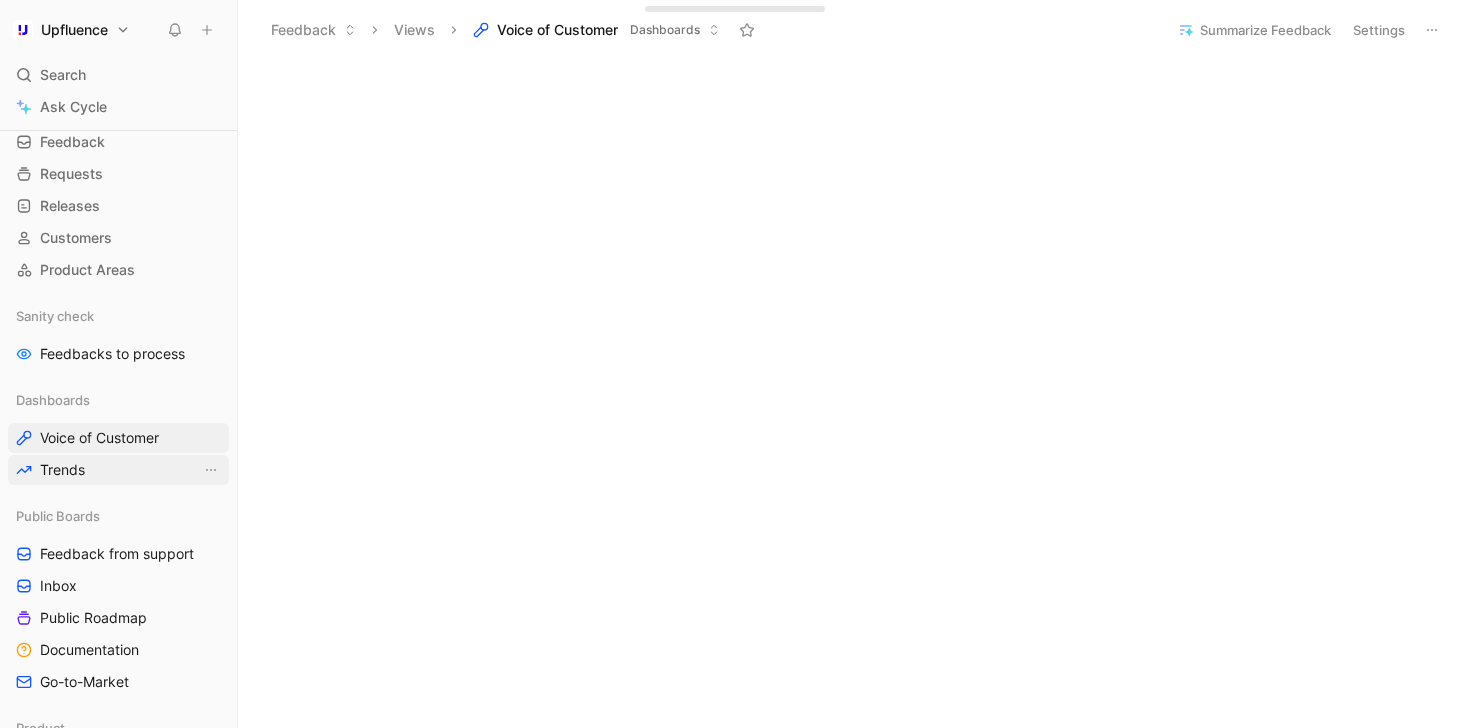 click on "Trends" at bounding box center [118, 470] 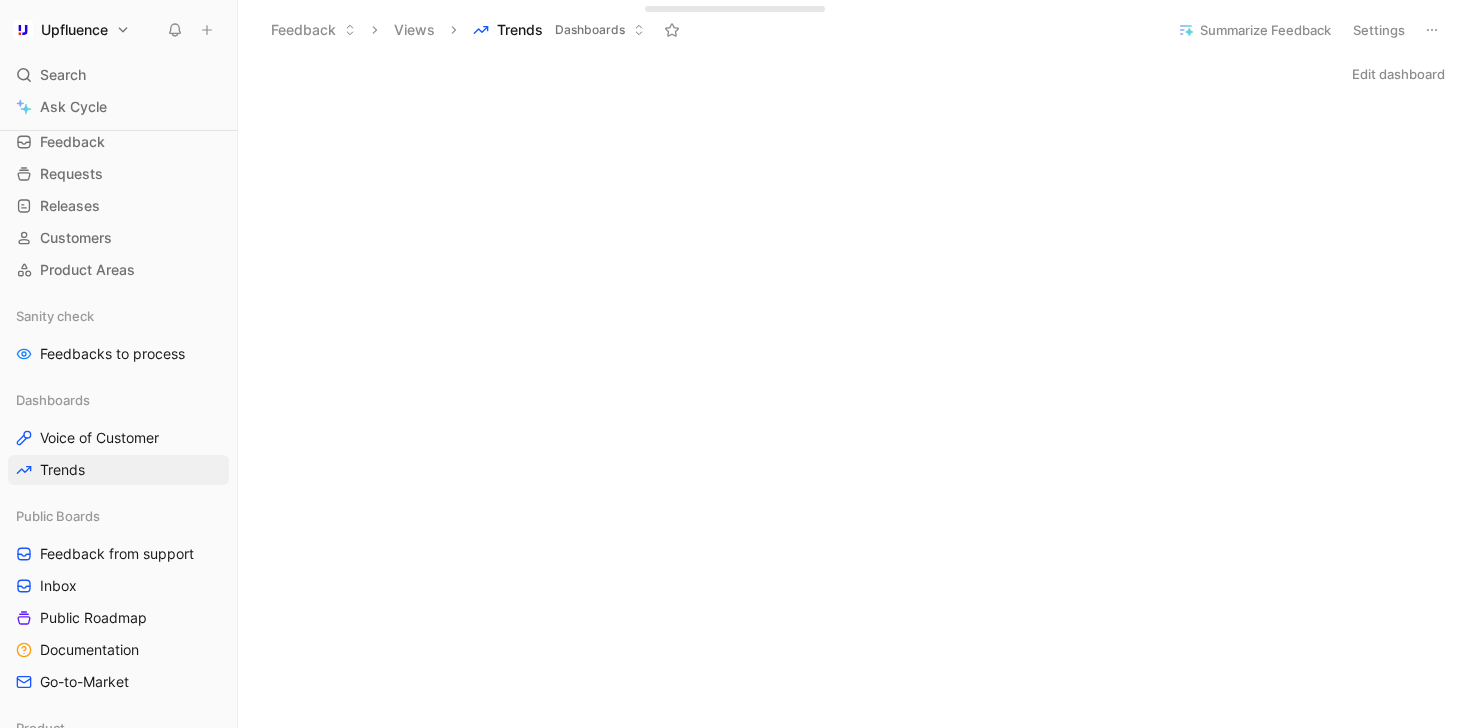 click on "Edit dashboard" at bounding box center (1398, 74) 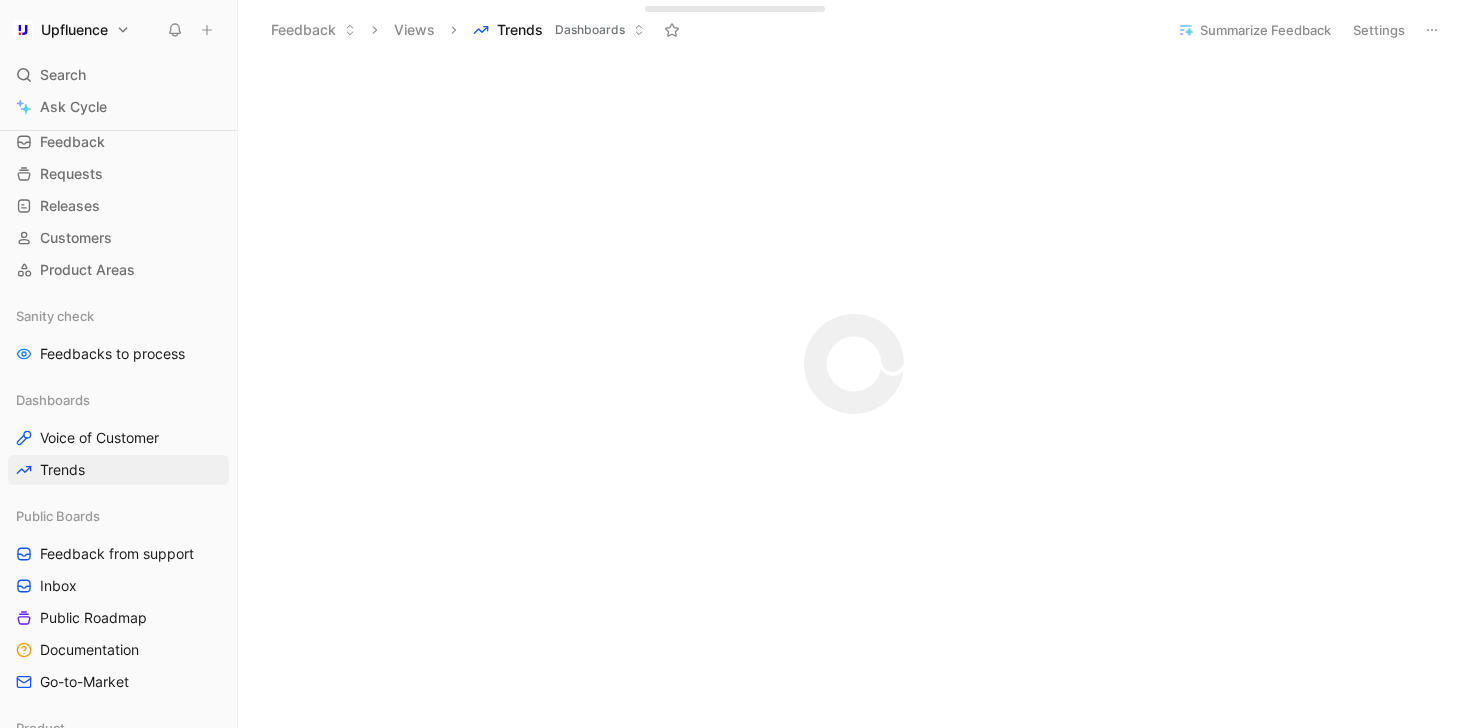 scroll, scrollTop: 0, scrollLeft: 0, axis: both 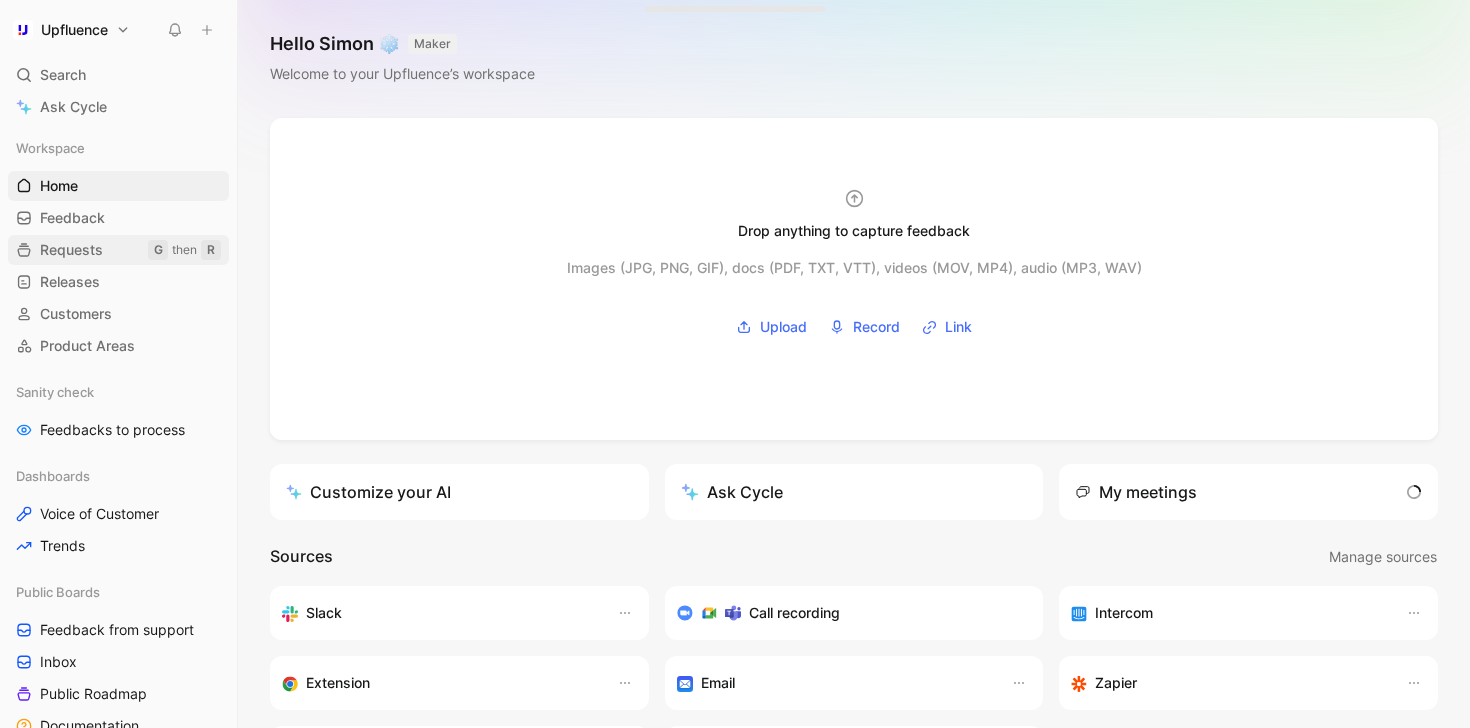 click on "Requests" at bounding box center (71, 250) 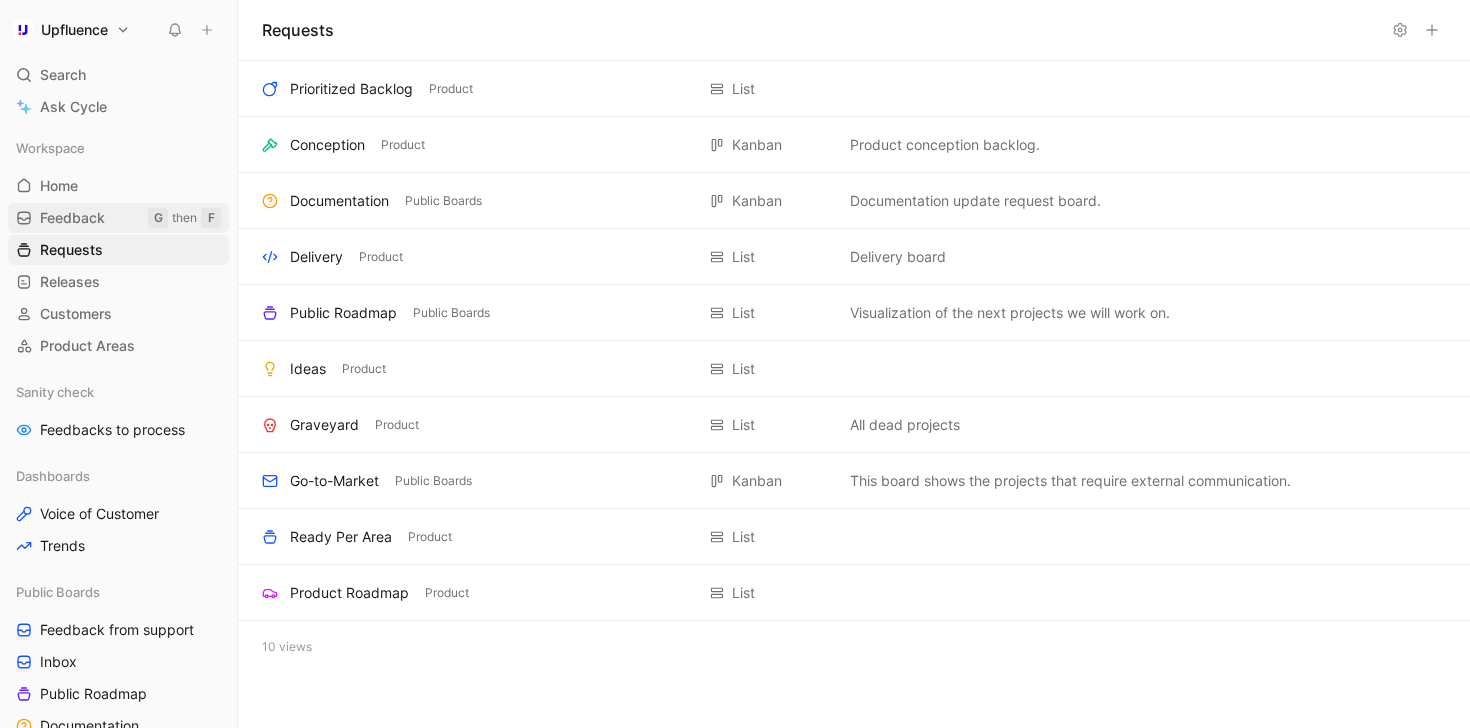 click on "Feedback" at bounding box center (72, 218) 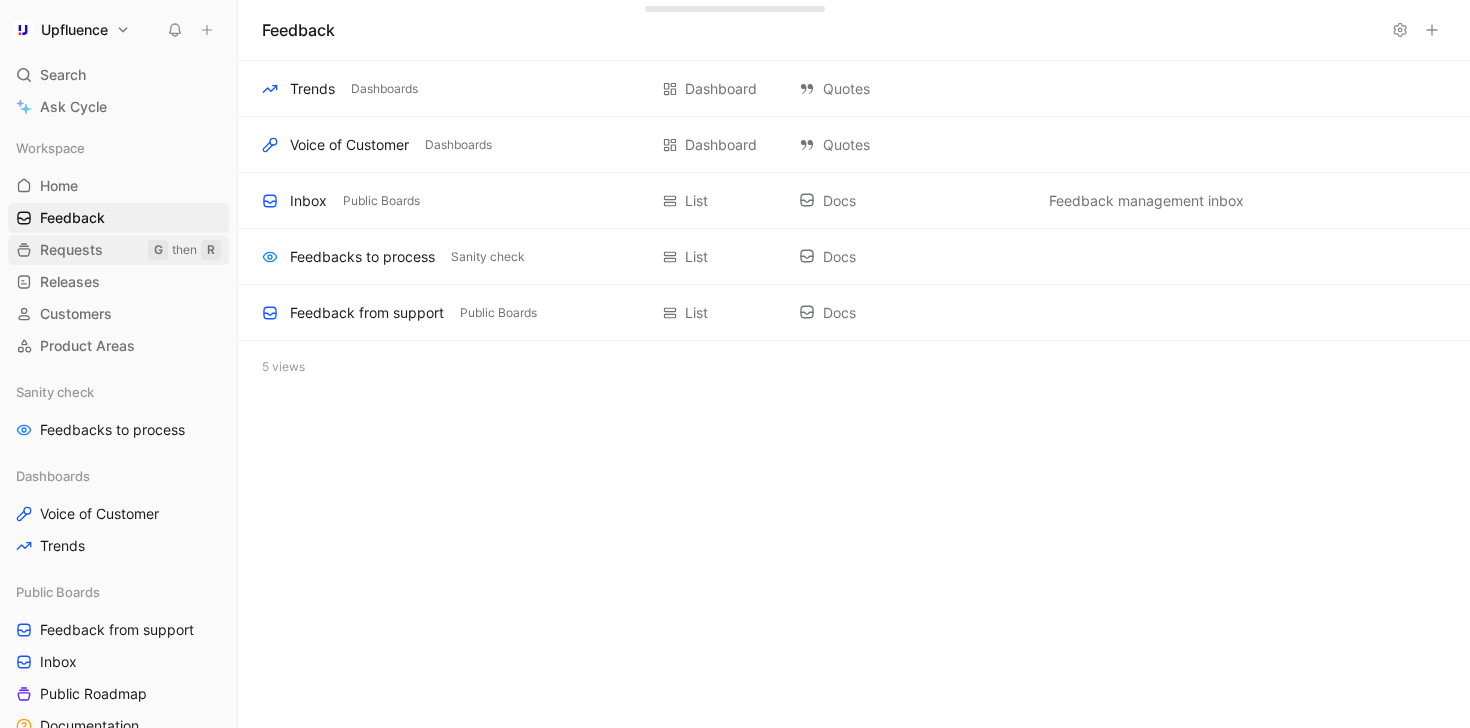 click on "Requests" at bounding box center (71, 250) 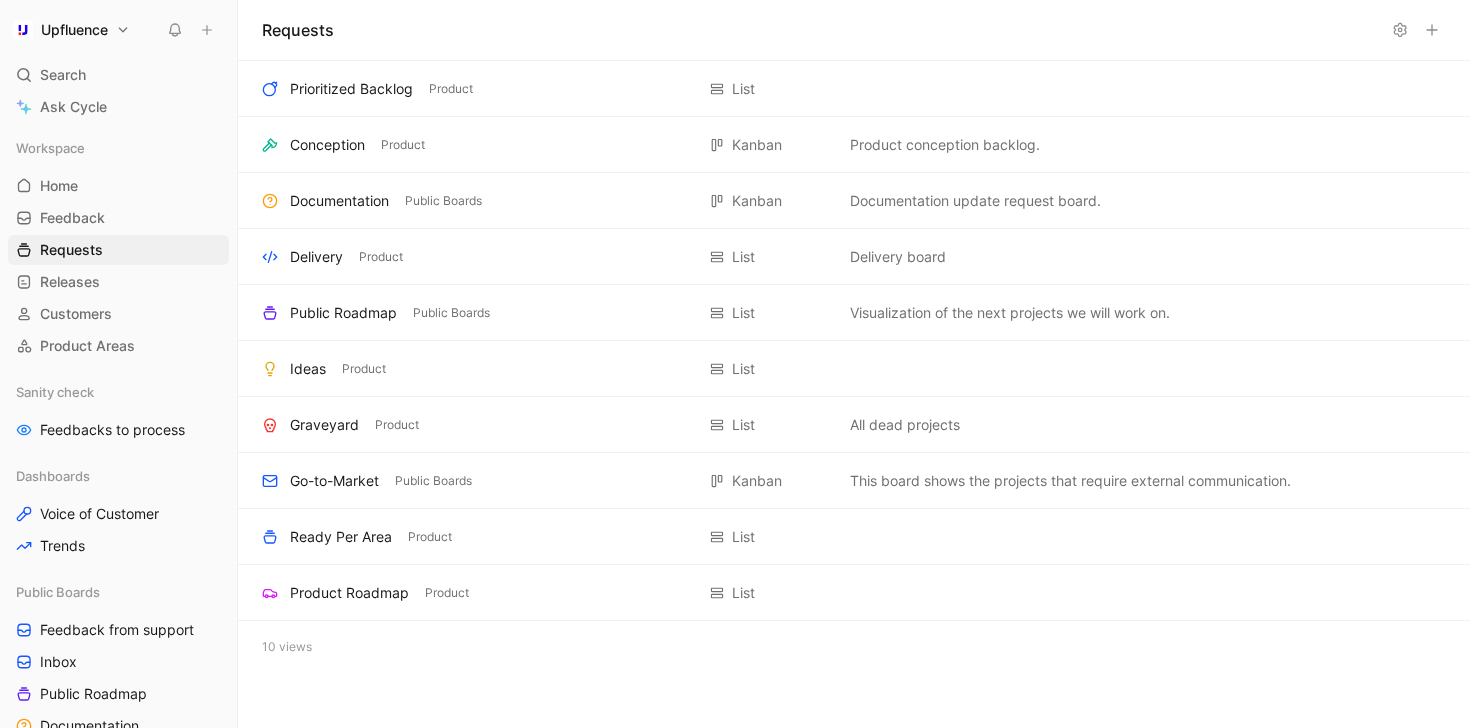 click at bounding box center (207, 30) 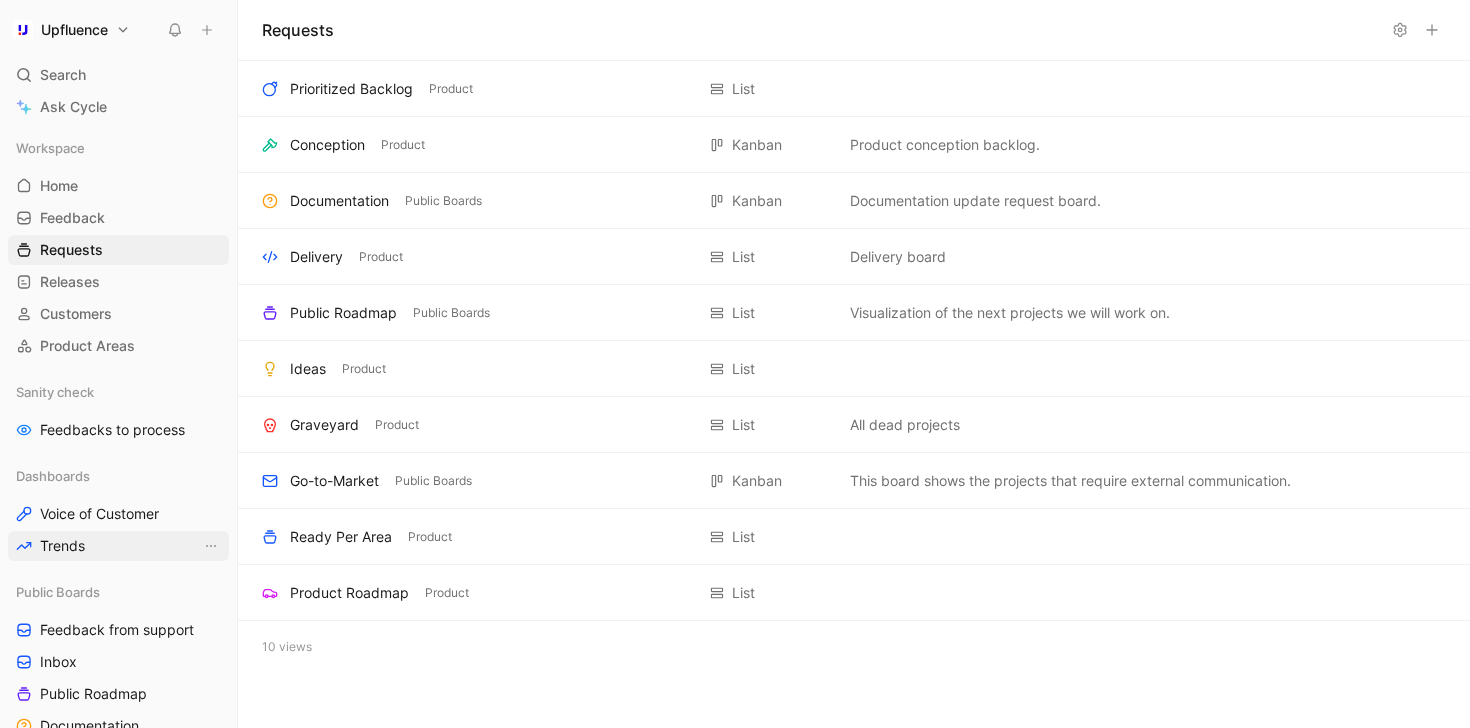 click on "Trends" at bounding box center [62, 546] 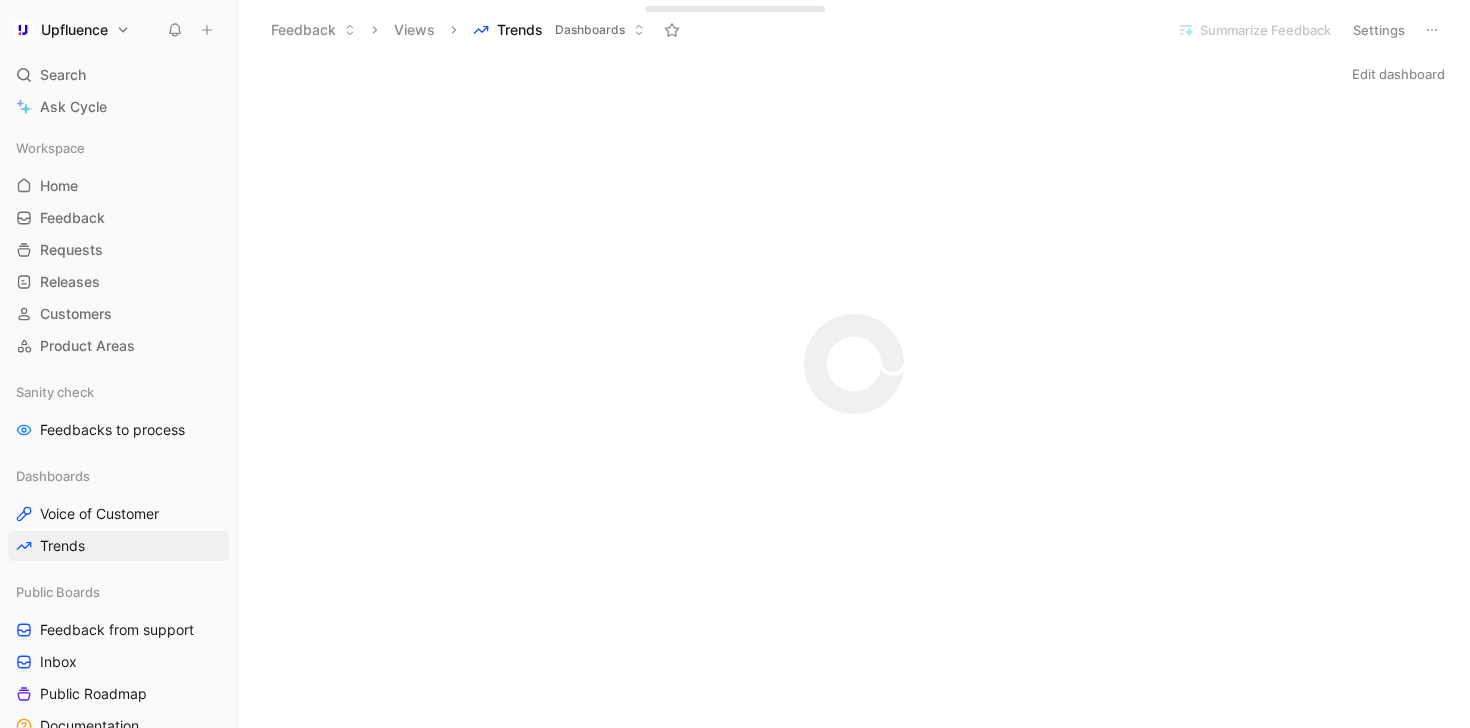 scroll, scrollTop: 0, scrollLeft: 0, axis: both 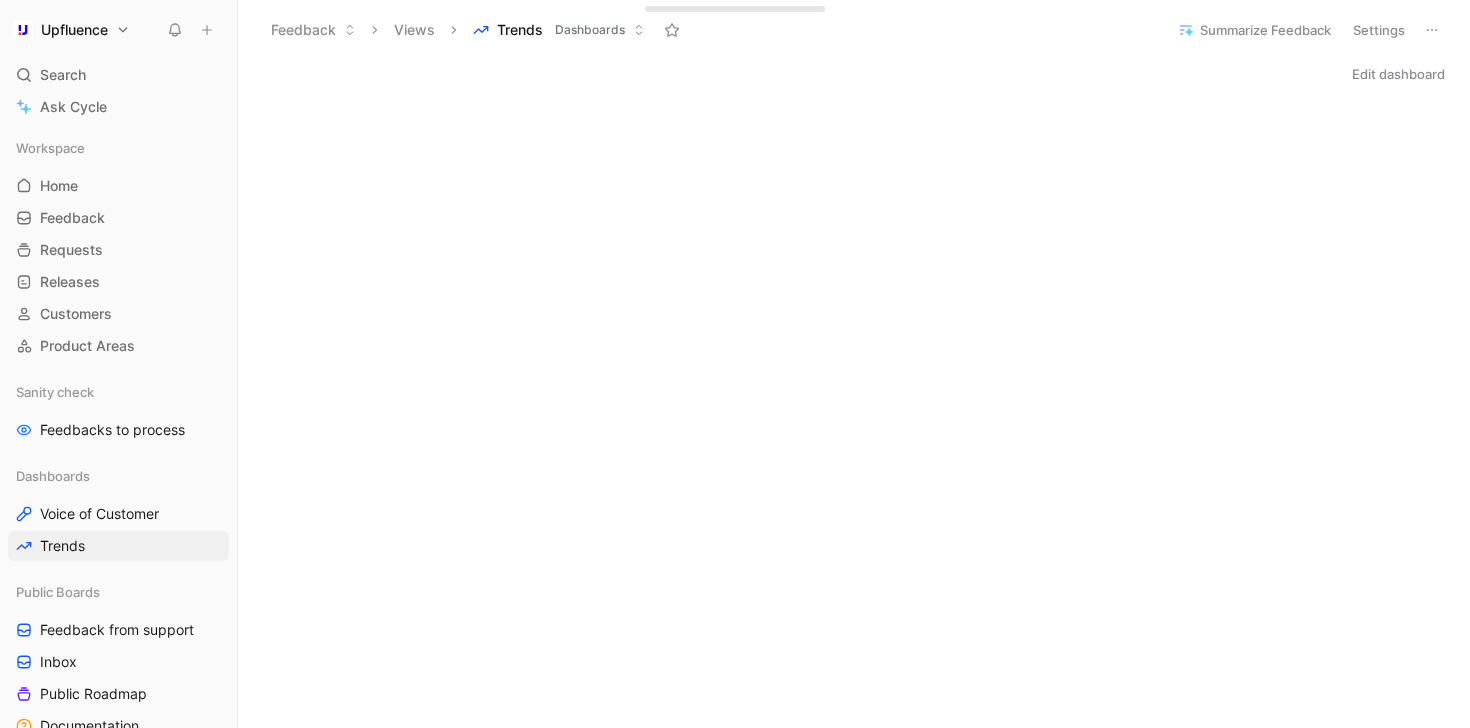 click on "Edit dashboard" at bounding box center [1398, 74] 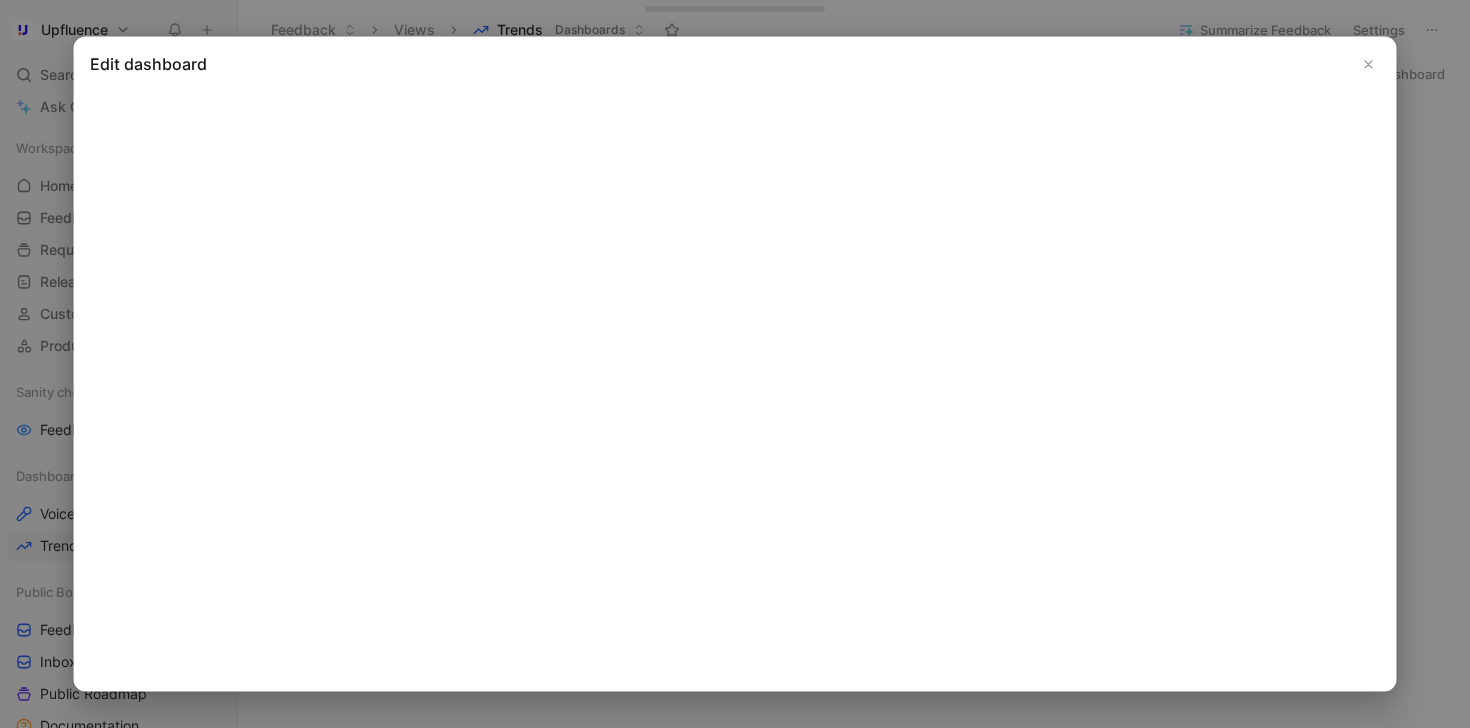 click at bounding box center (1368, 64) 